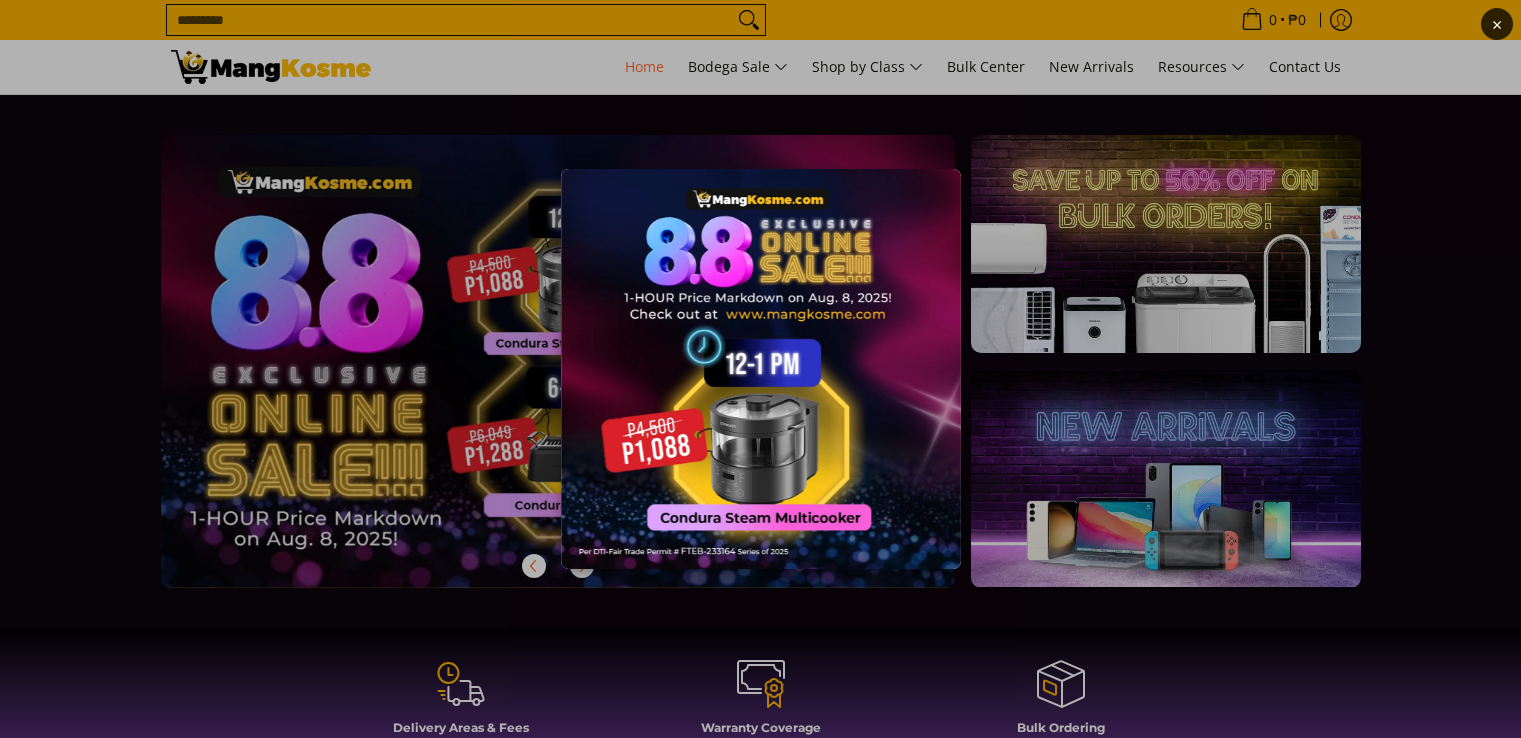 scroll, scrollTop: 0, scrollLeft: 0, axis: both 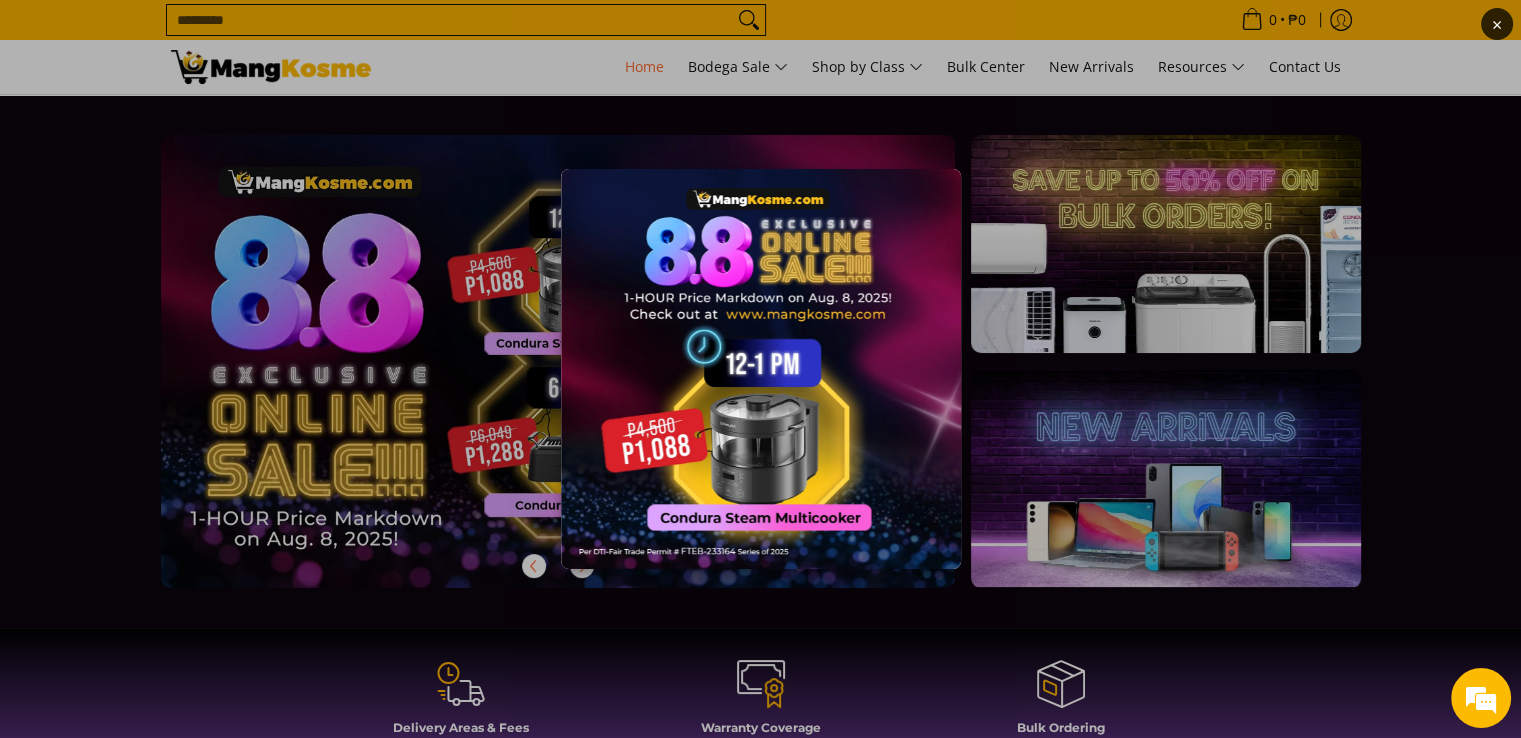 click on "×" at bounding box center (760, 369) 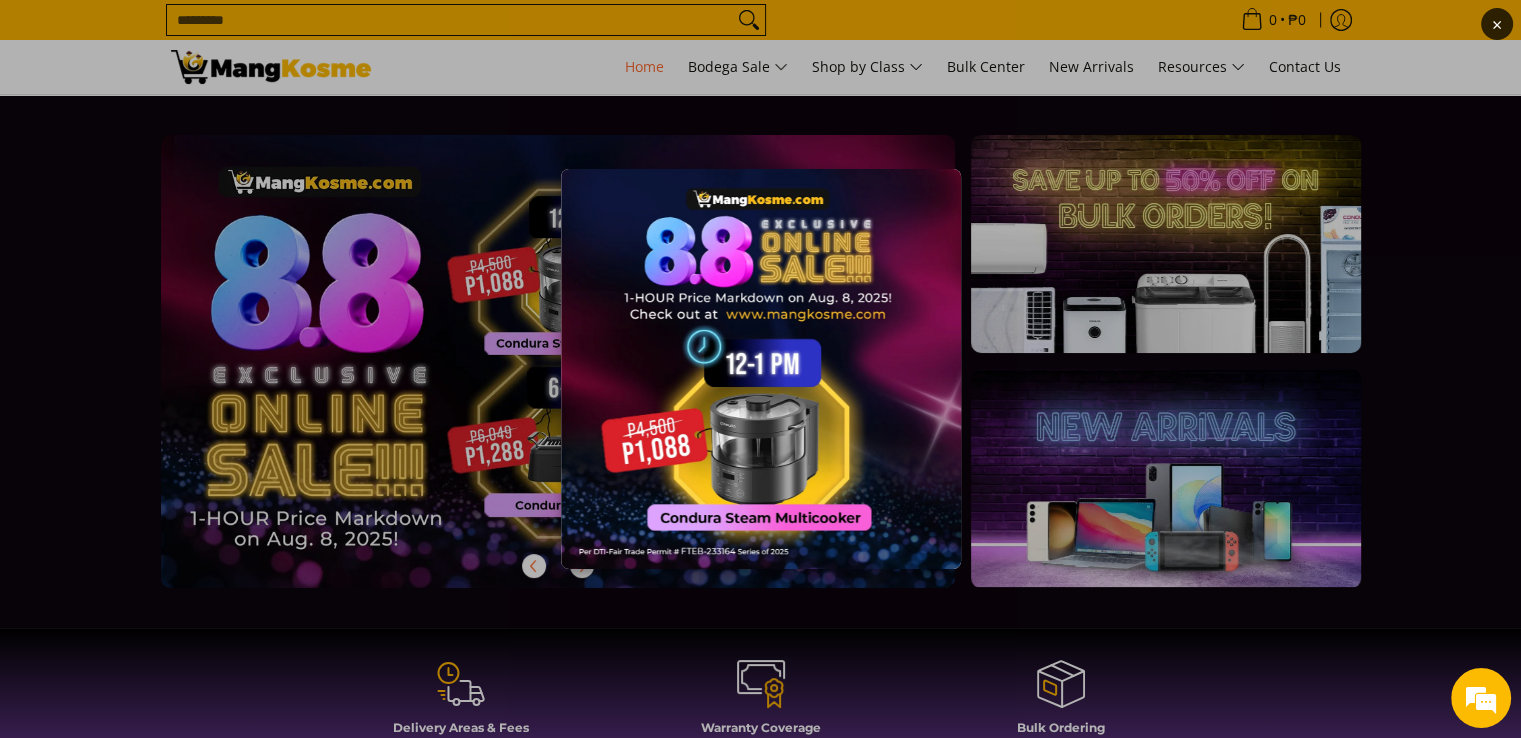click on "×" at bounding box center (760, 369) 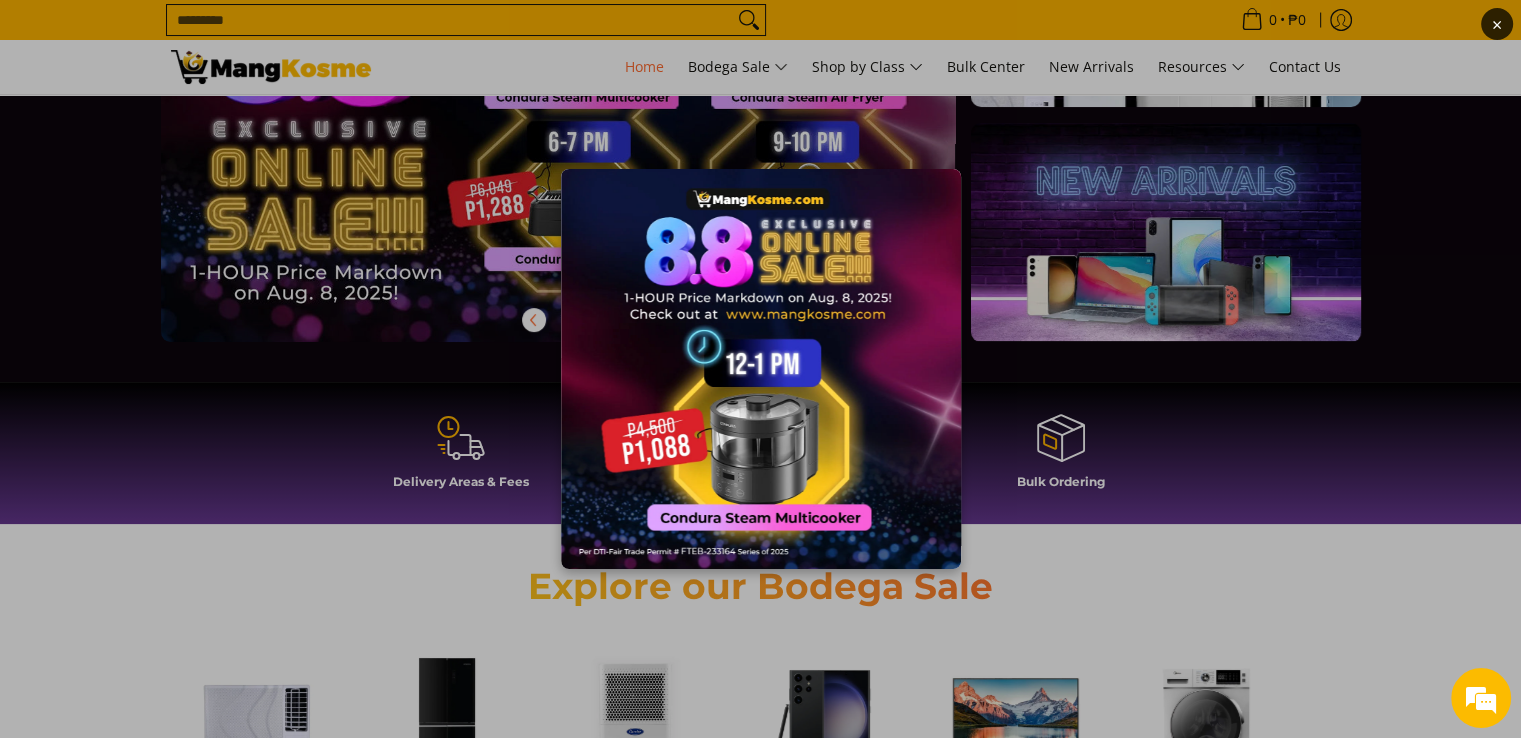 click on "×" at bounding box center [1497, 24] 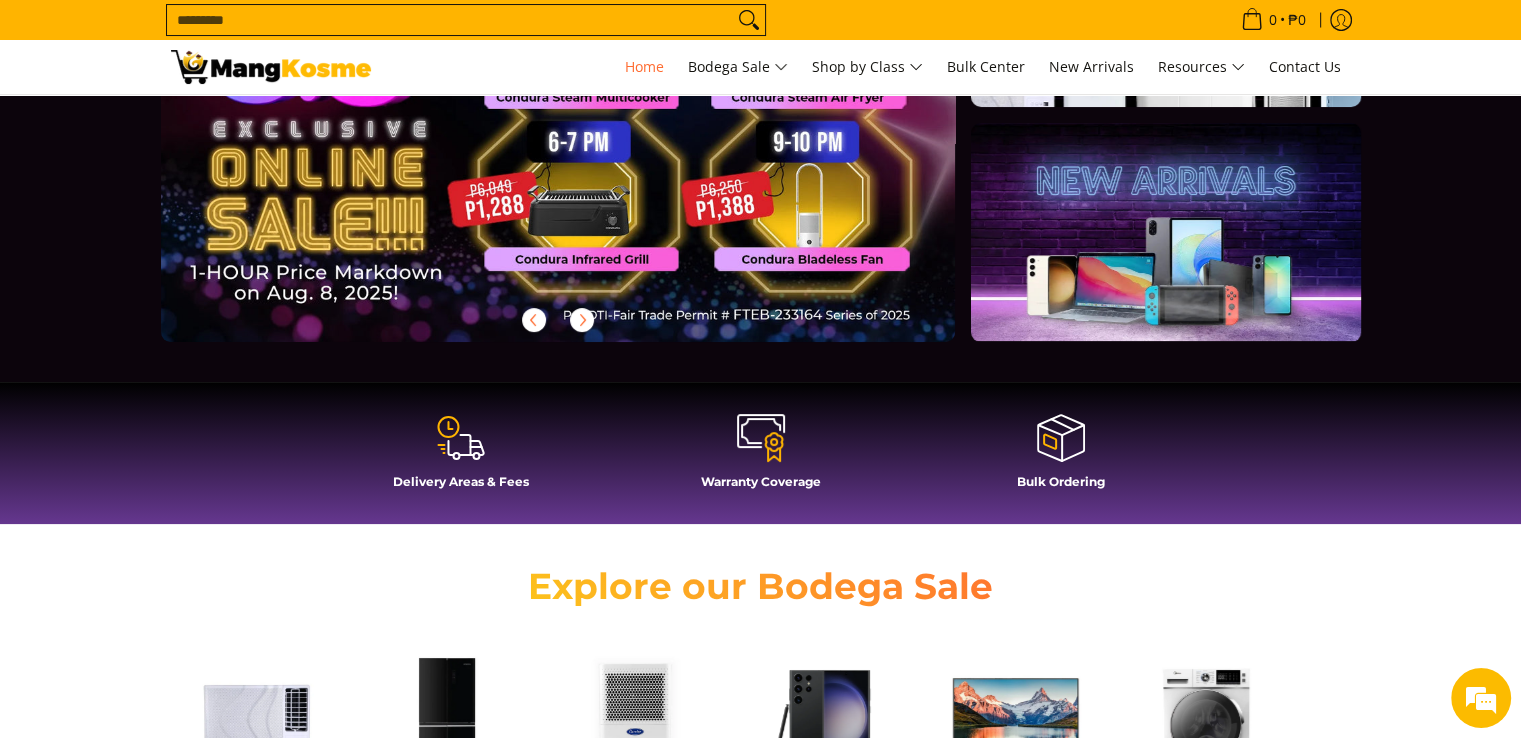 scroll, scrollTop: 0, scrollLeft: 0, axis: both 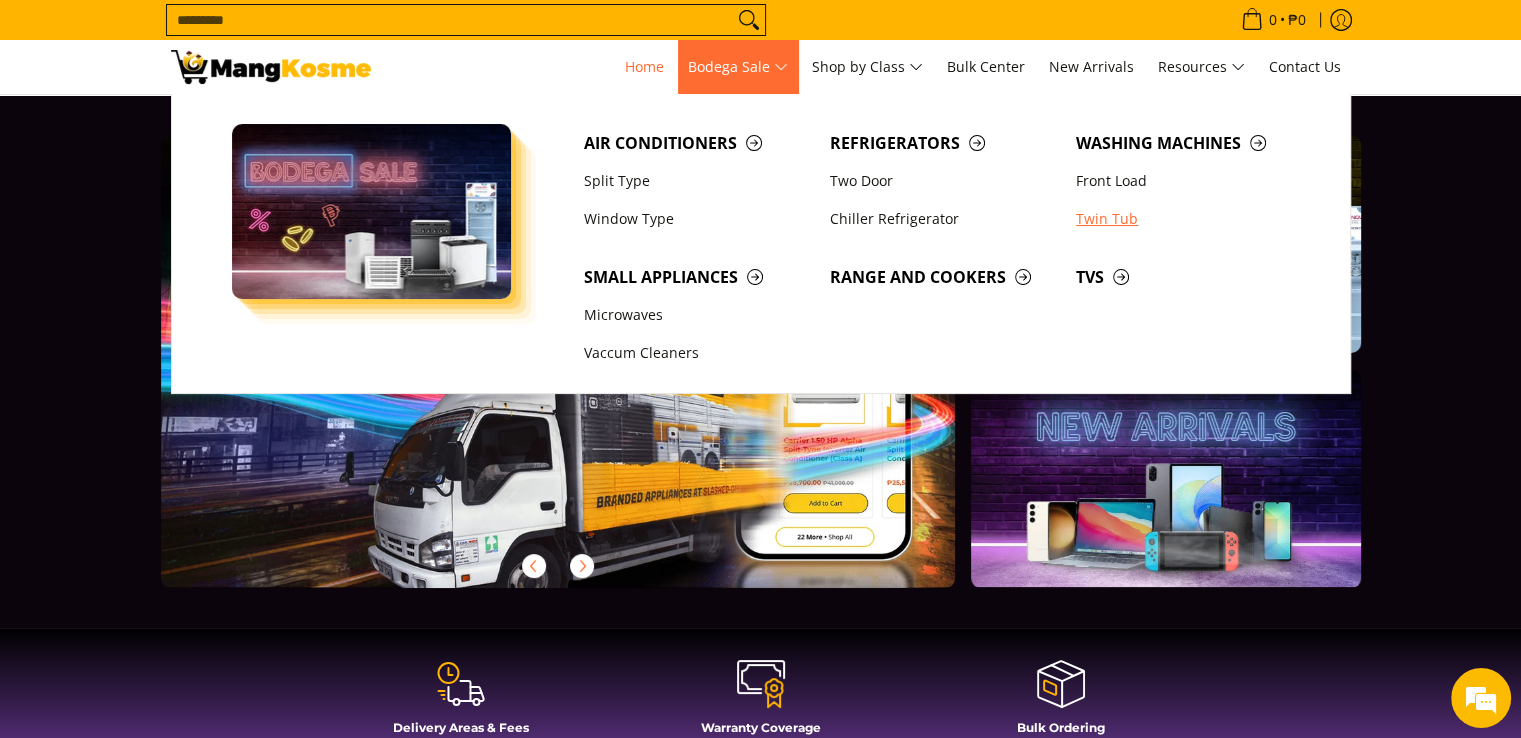 click on "Twin Tub" at bounding box center (1189, 219) 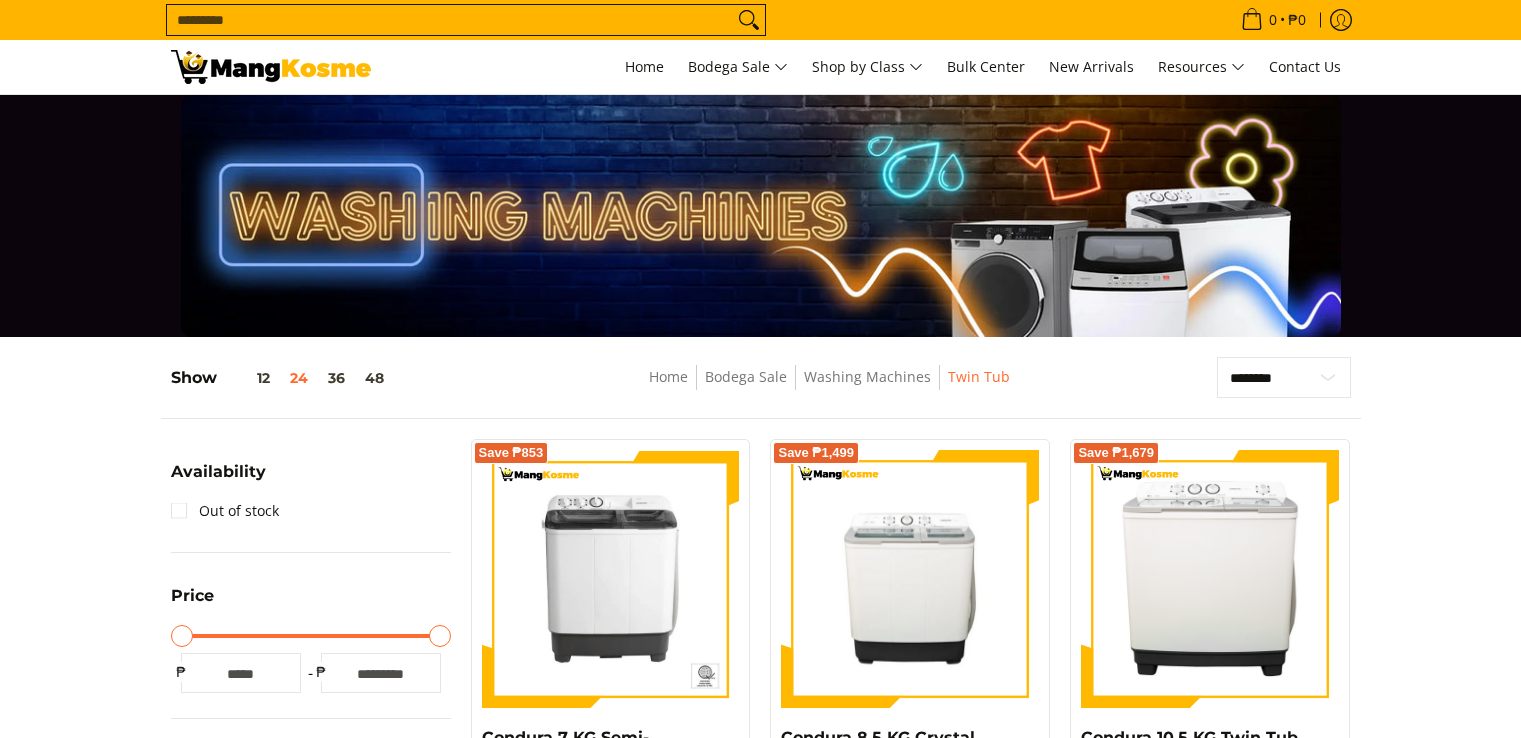 scroll, scrollTop: 355, scrollLeft: 0, axis: vertical 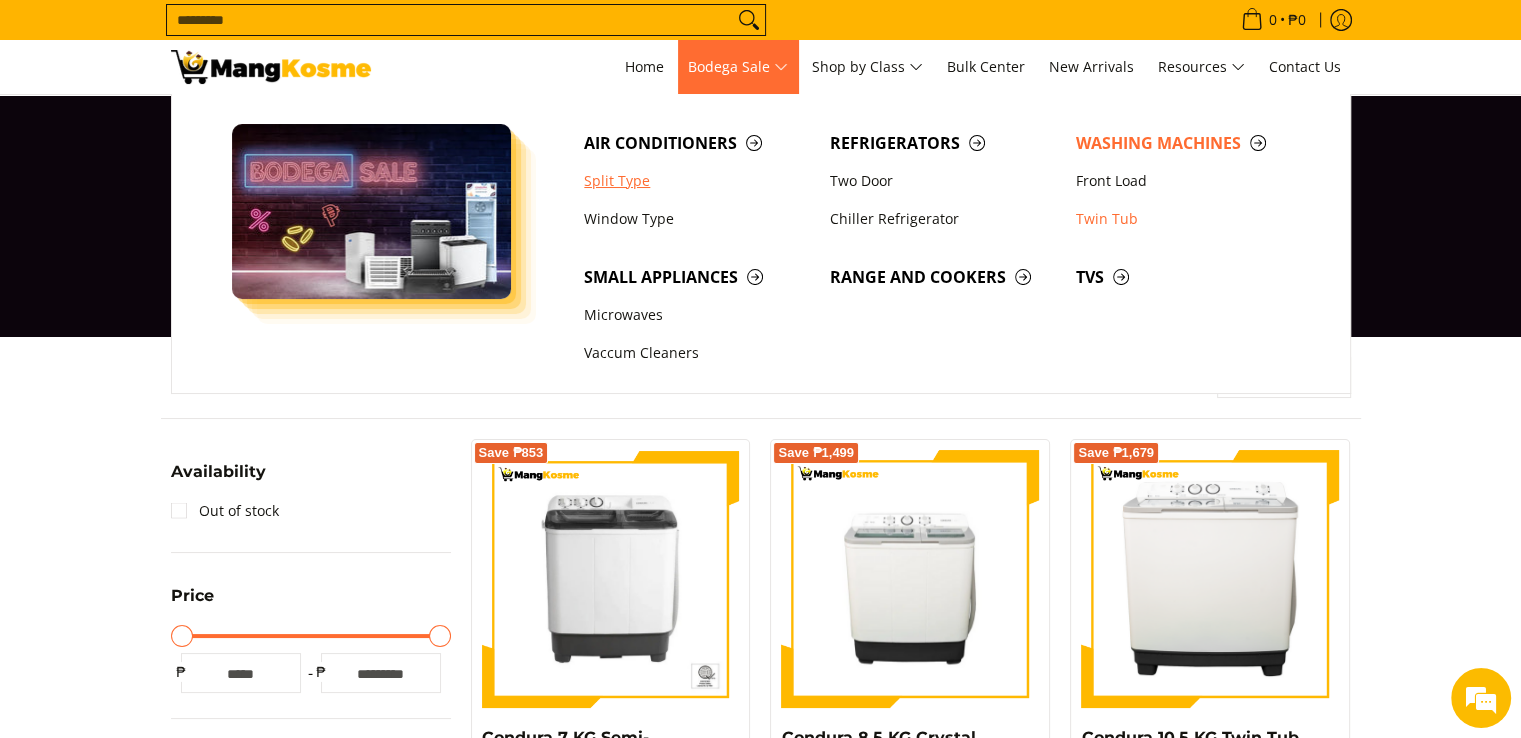 click on "Split Type" at bounding box center (697, 181) 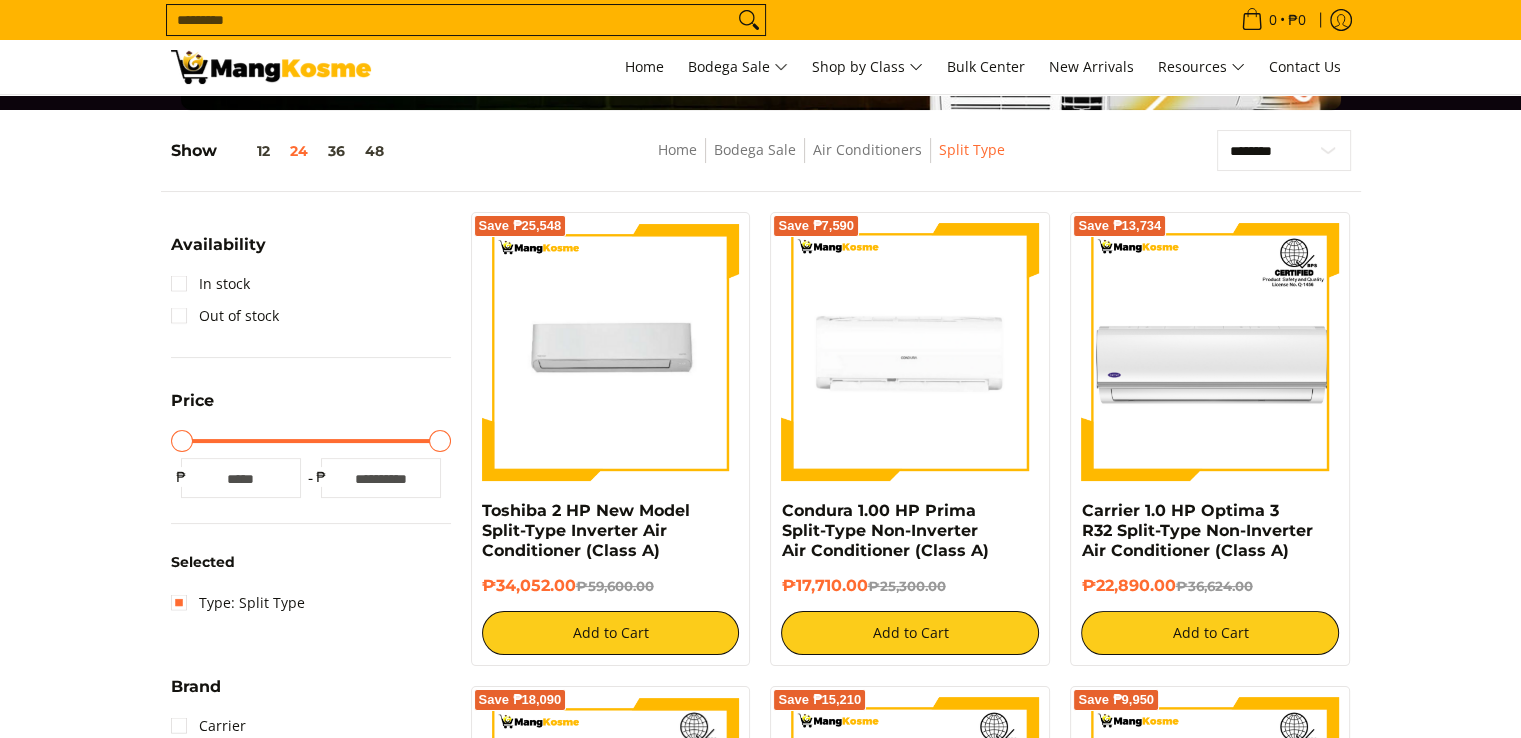 scroll, scrollTop: 0, scrollLeft: 0, axis: both 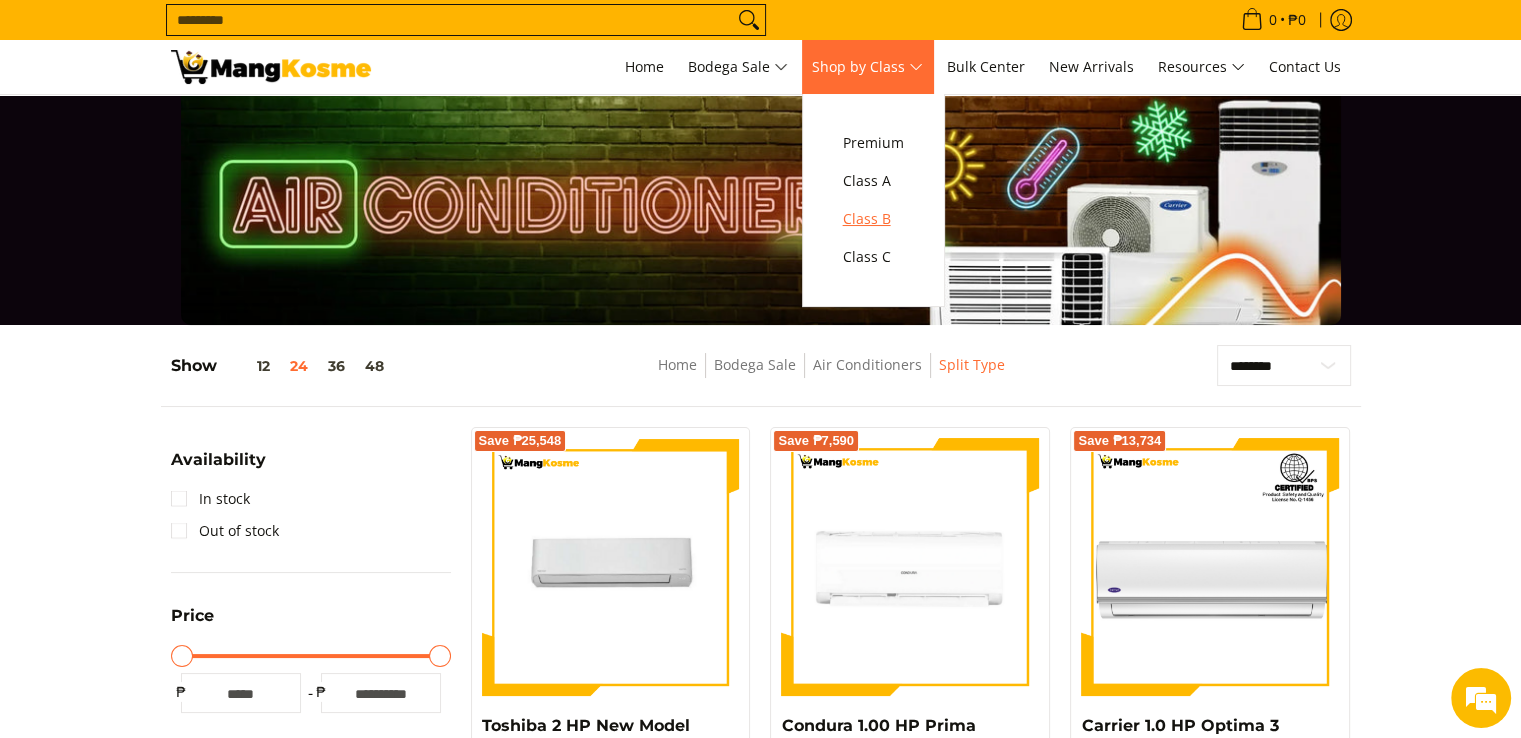 click on "Class B" at bounding box center (873, 219) 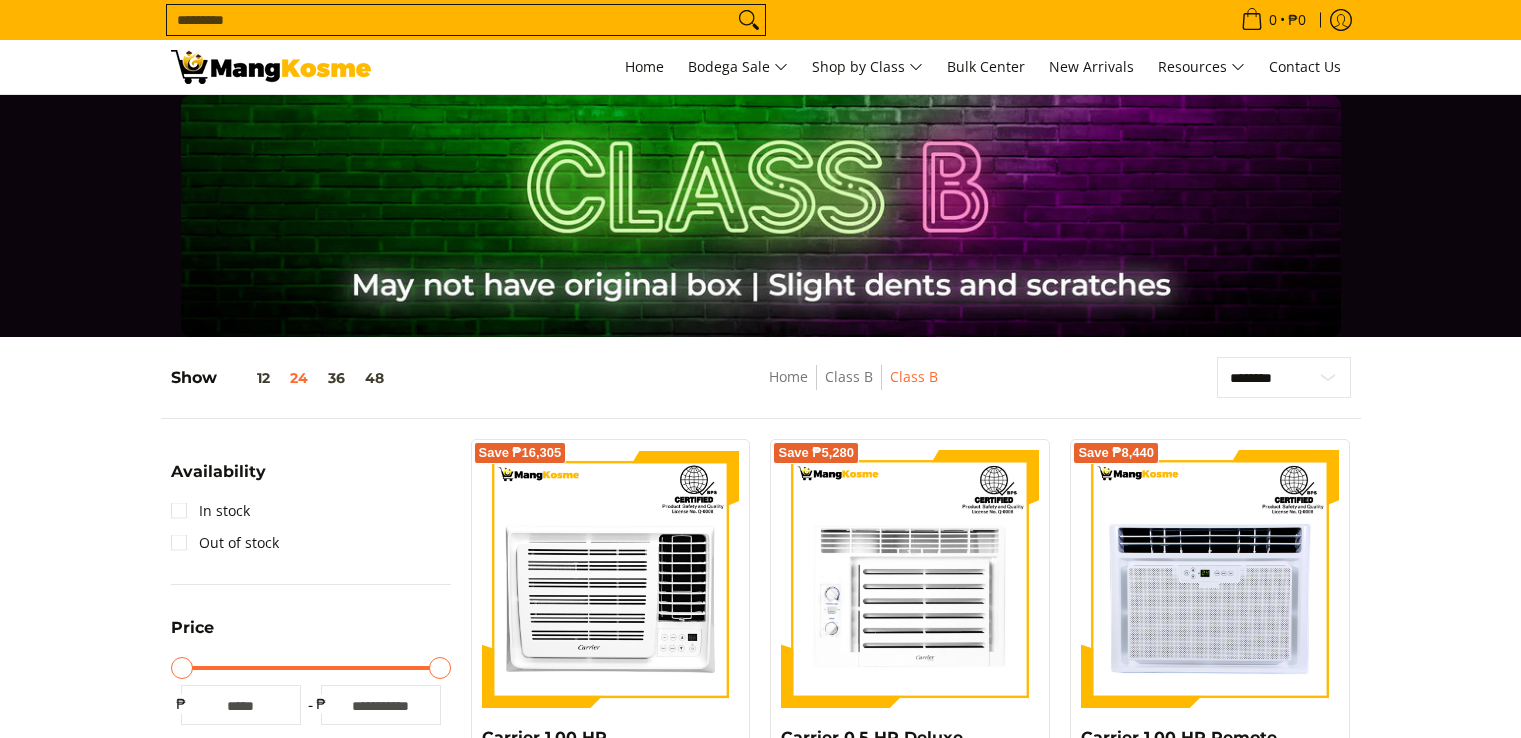 scroll, scrollTop: 322, scrollLeft: 0, axis: vertical 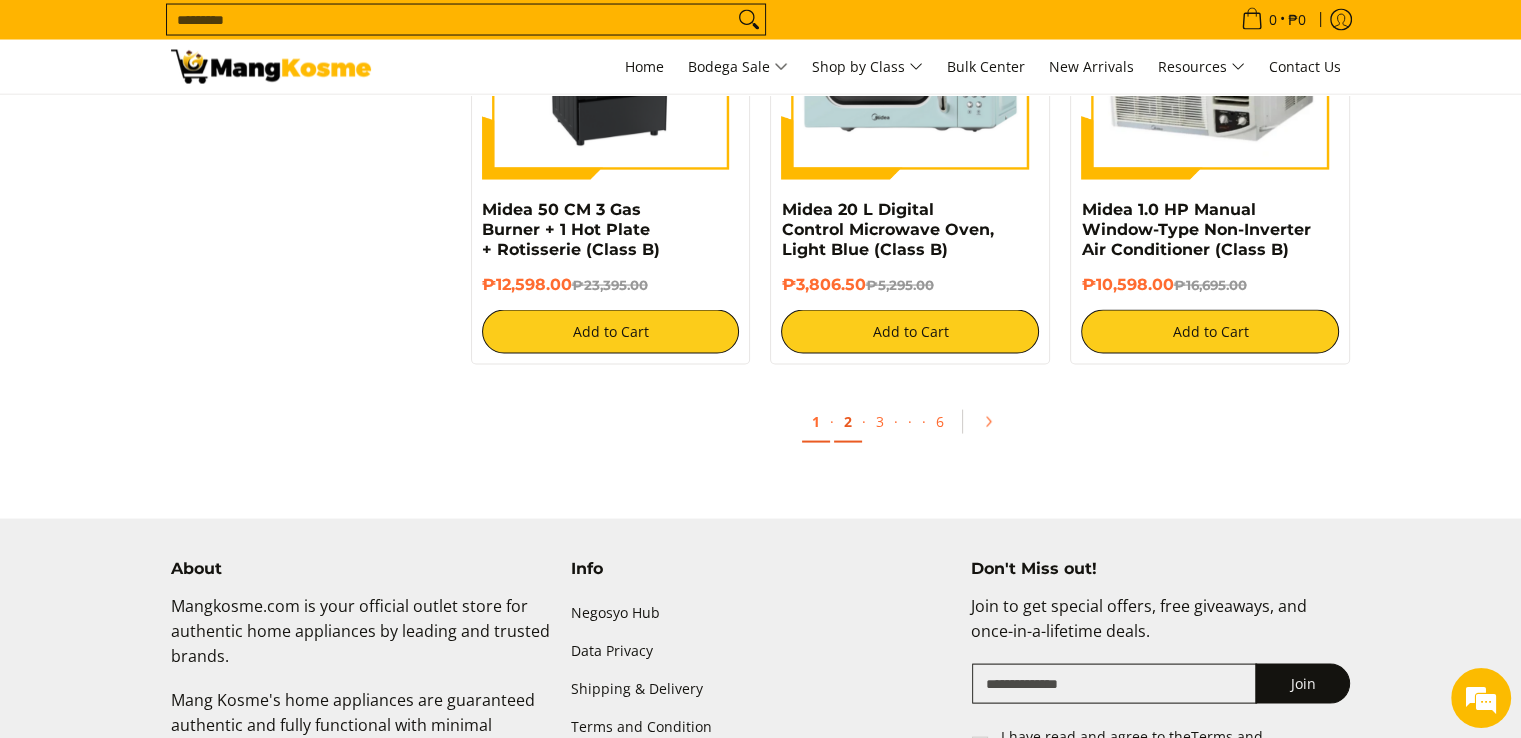 click on "2" at bounding box center (848, 422) 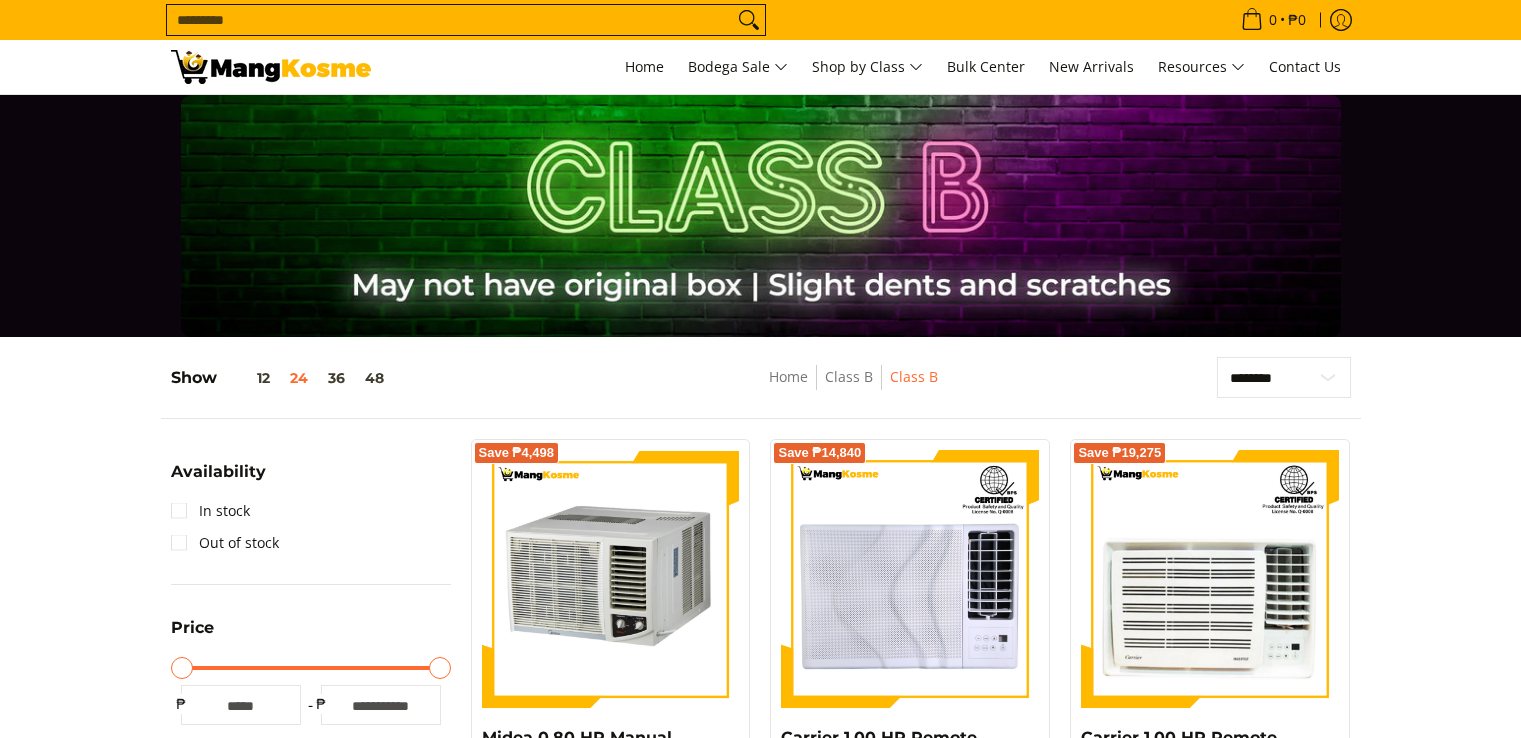 scroll, scrollTop: 276, scrollLeft: 0, axis: vertical 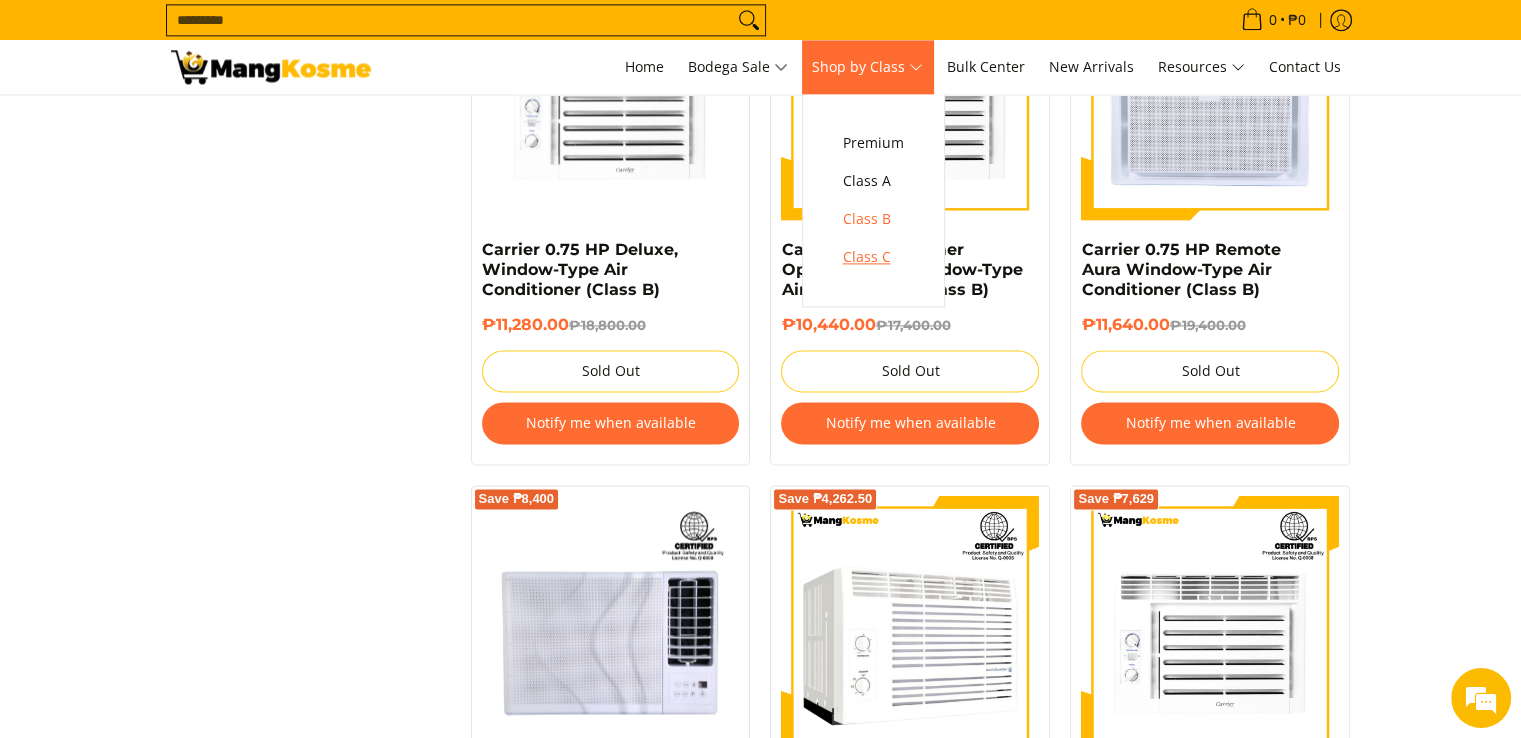 click on "Class C" at bounding box center [873, 257] 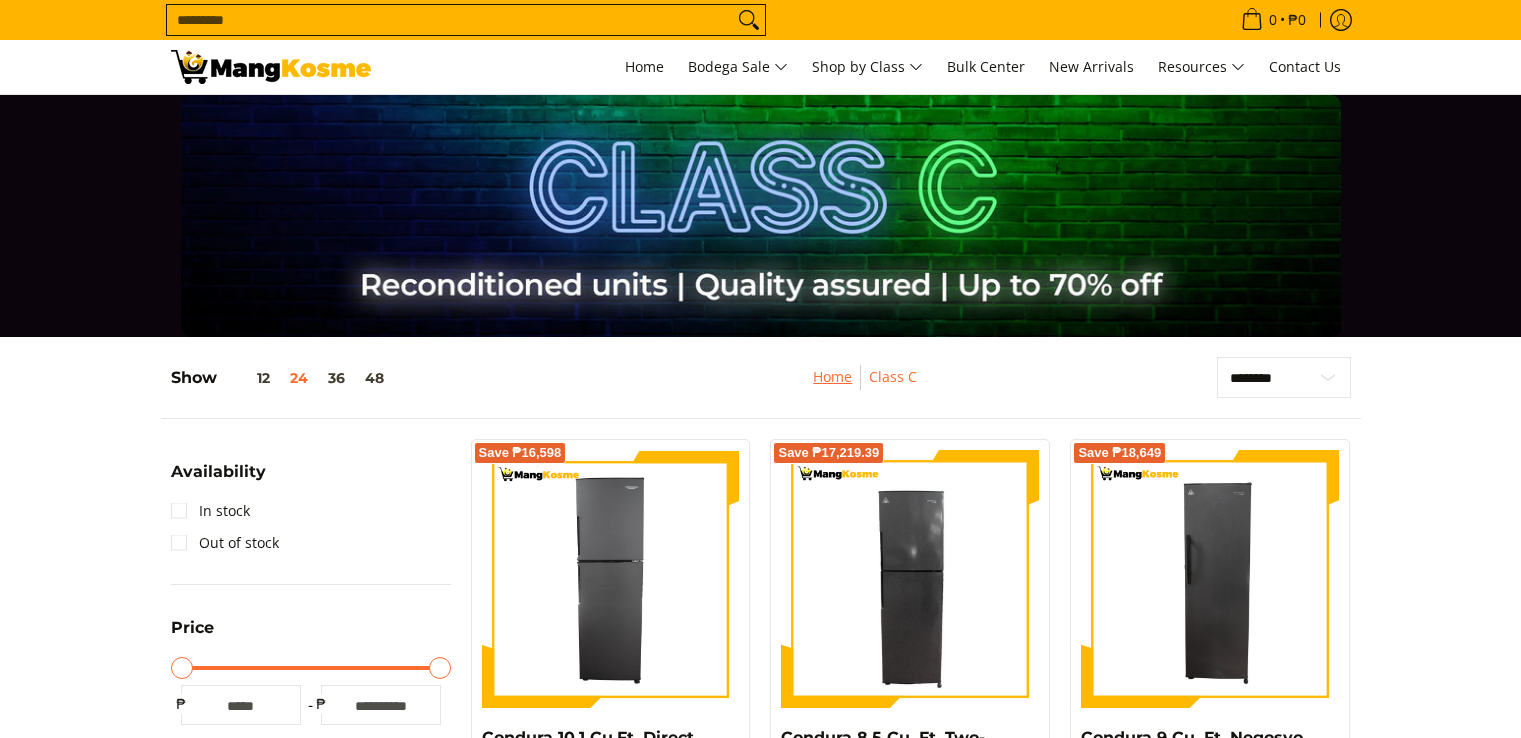 scroll, scrollTop: 0, scrollLeft: 0, axis: both 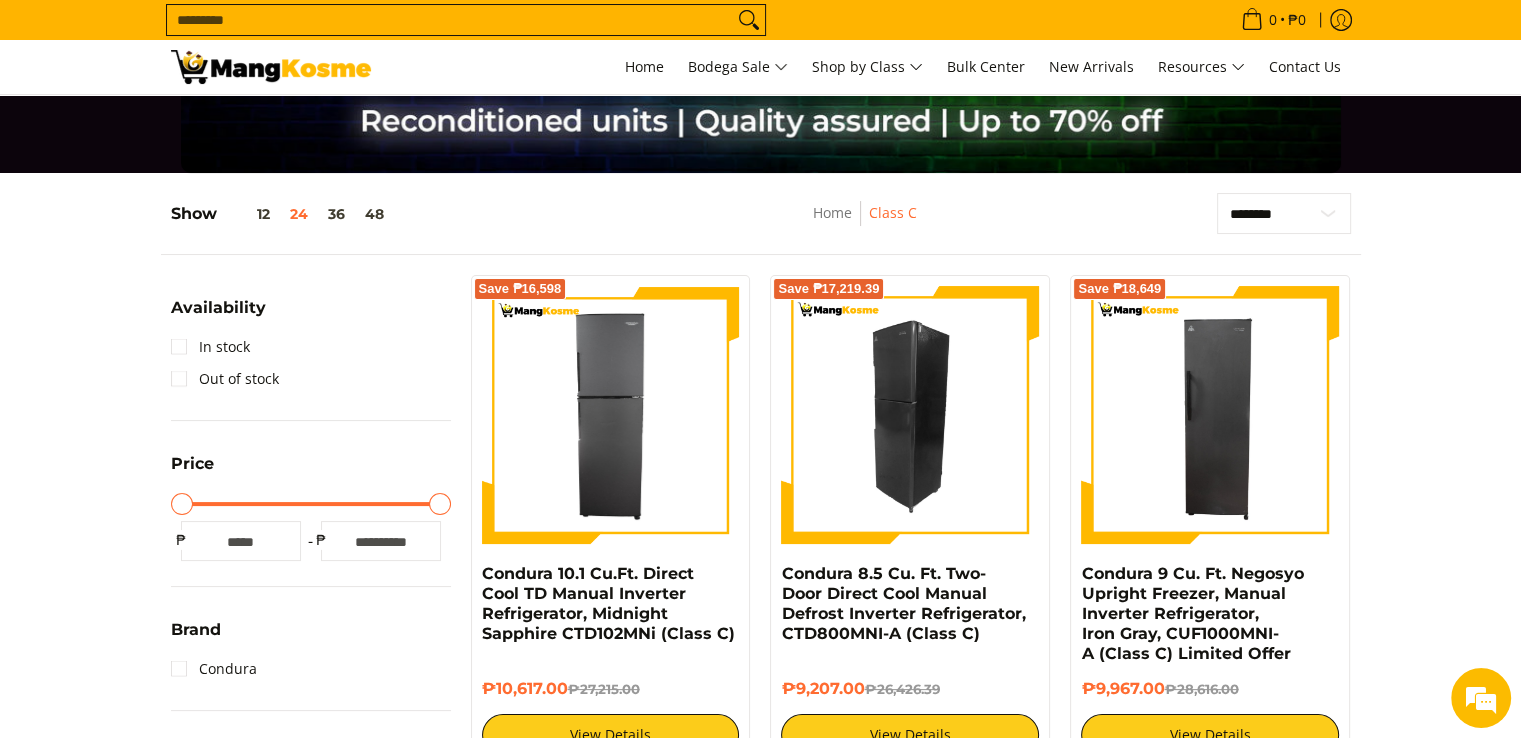 click at bounding box center (910, 415) 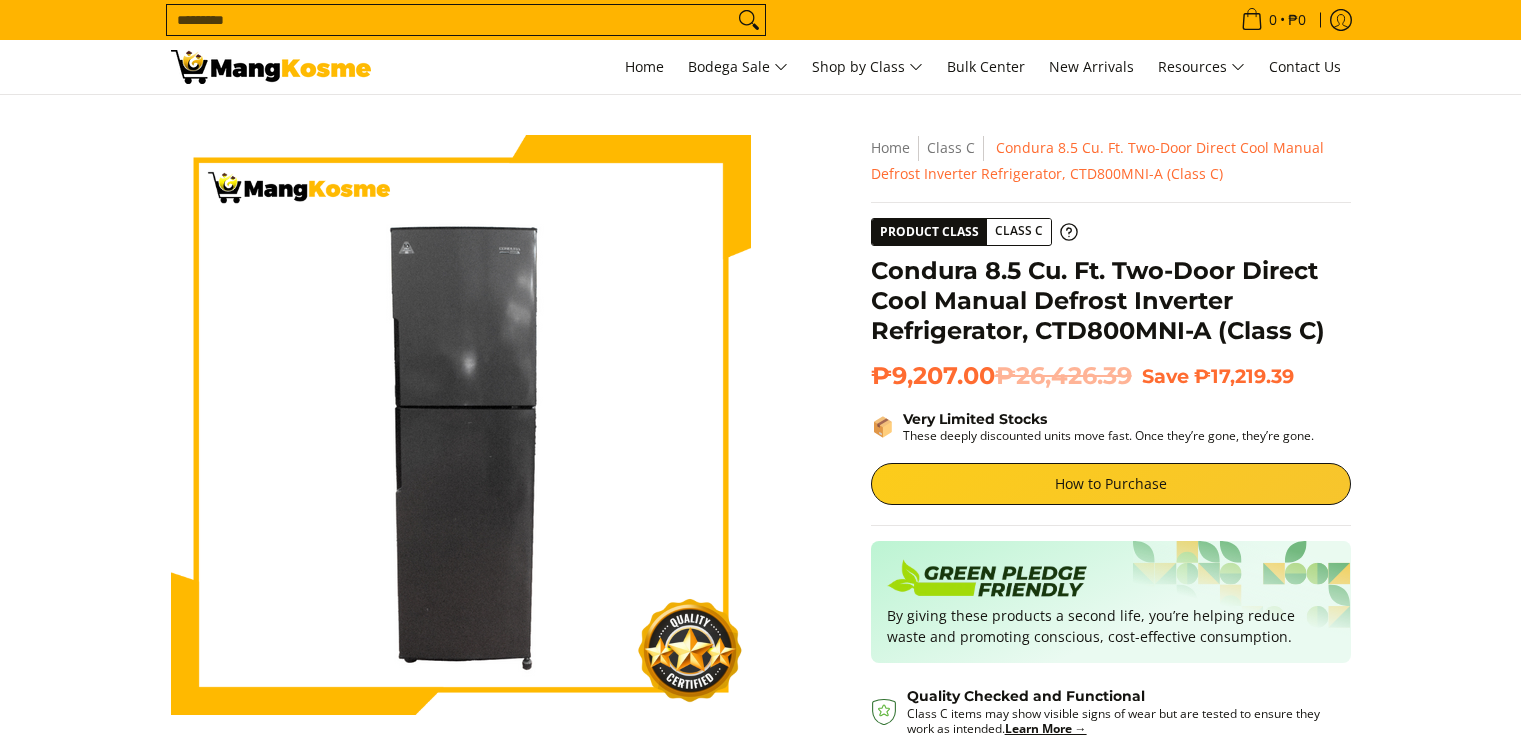 scroll, scrollTop: 0, scrollLeft: 0, axis: both 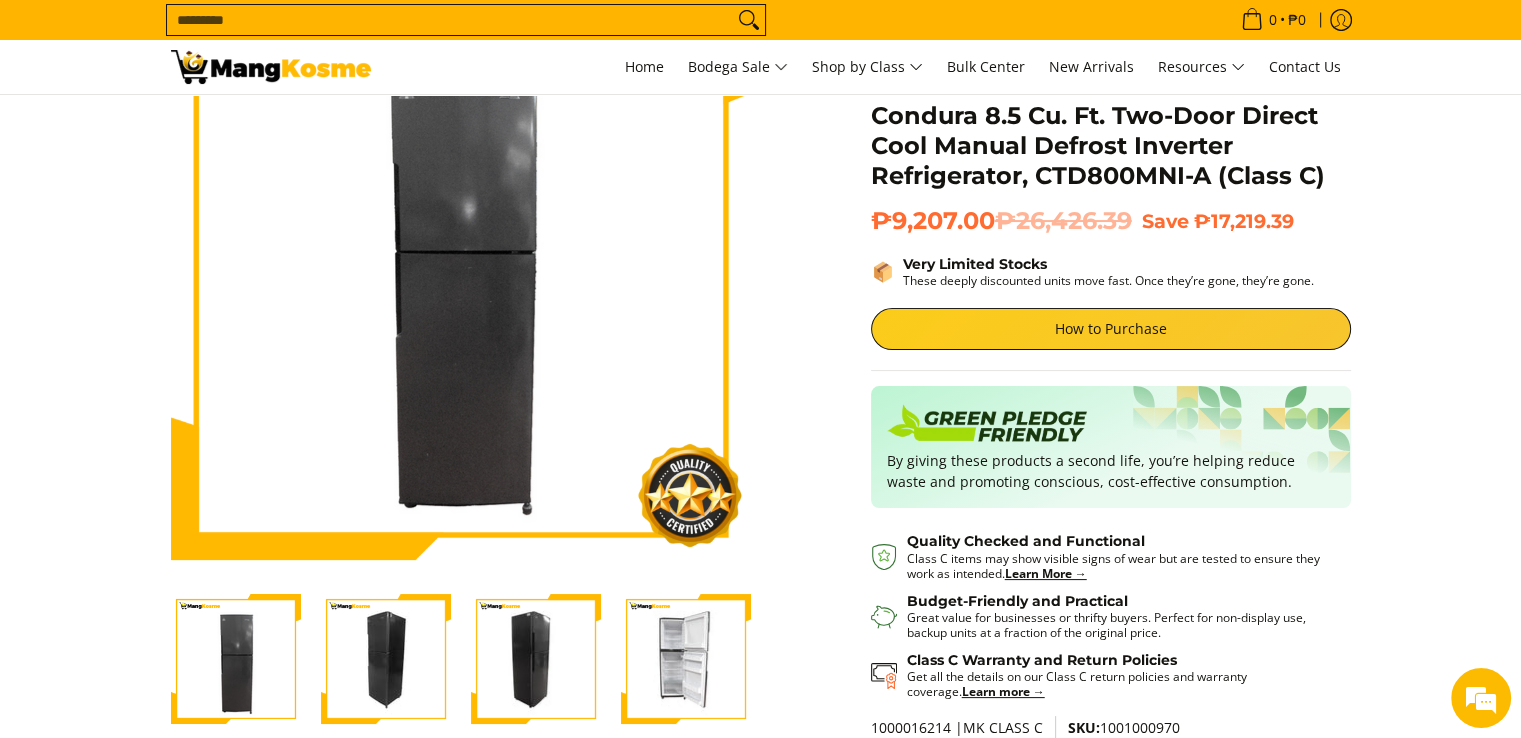 click at bounding box center [386, 659] 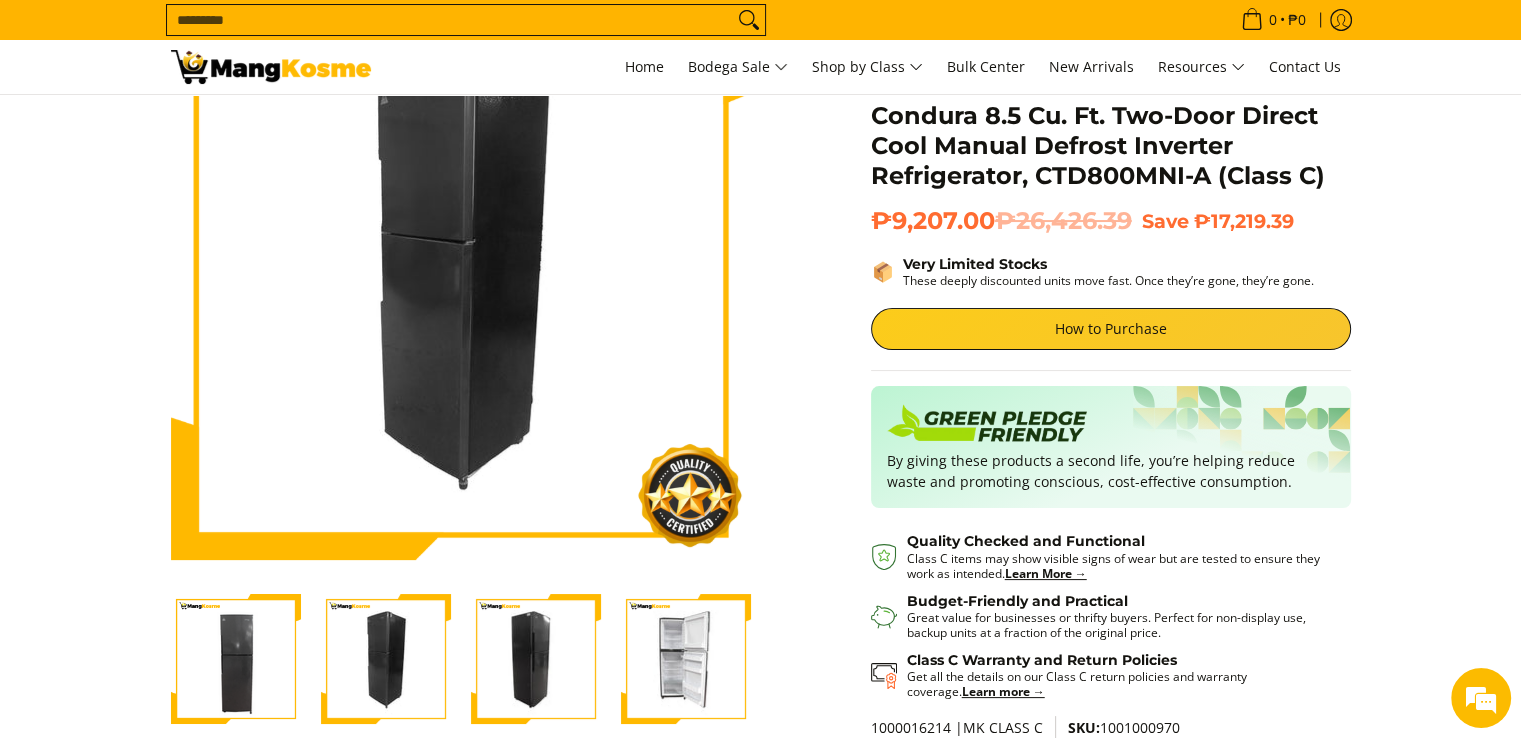 click at bounding box center (536, 659) 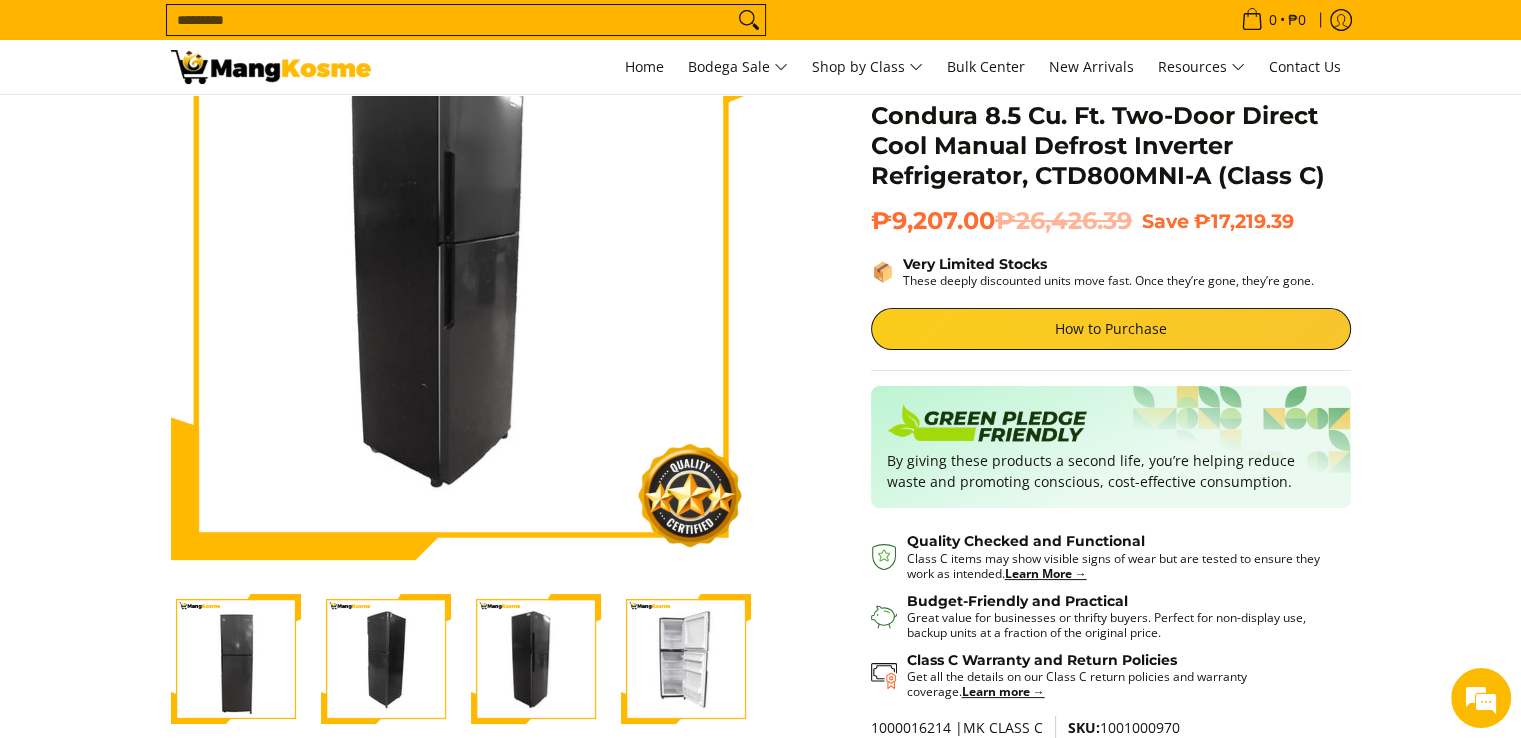 click at bounding box center [686, 659] 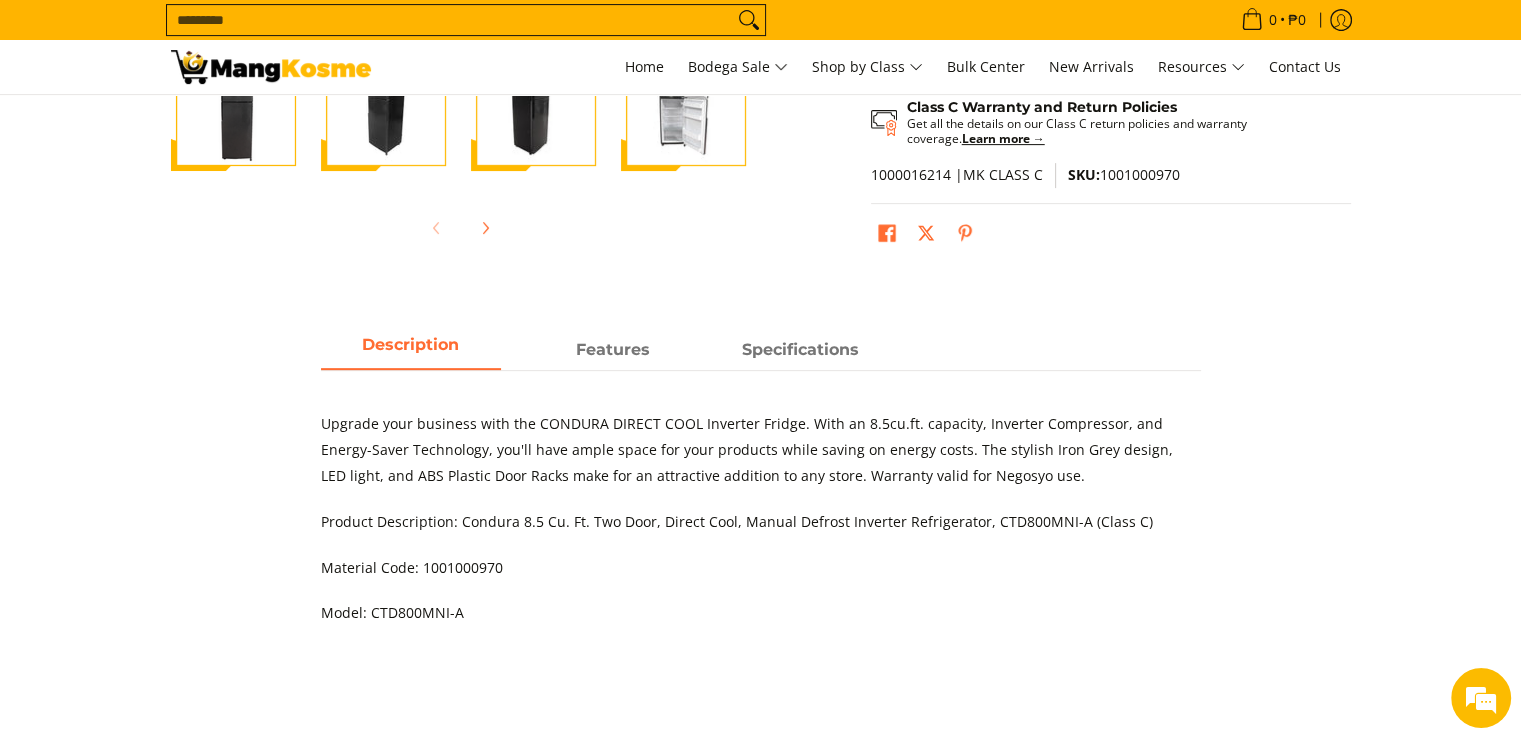 scroll, scrollTop: 708, scrollLeft: 0, axis: vertical 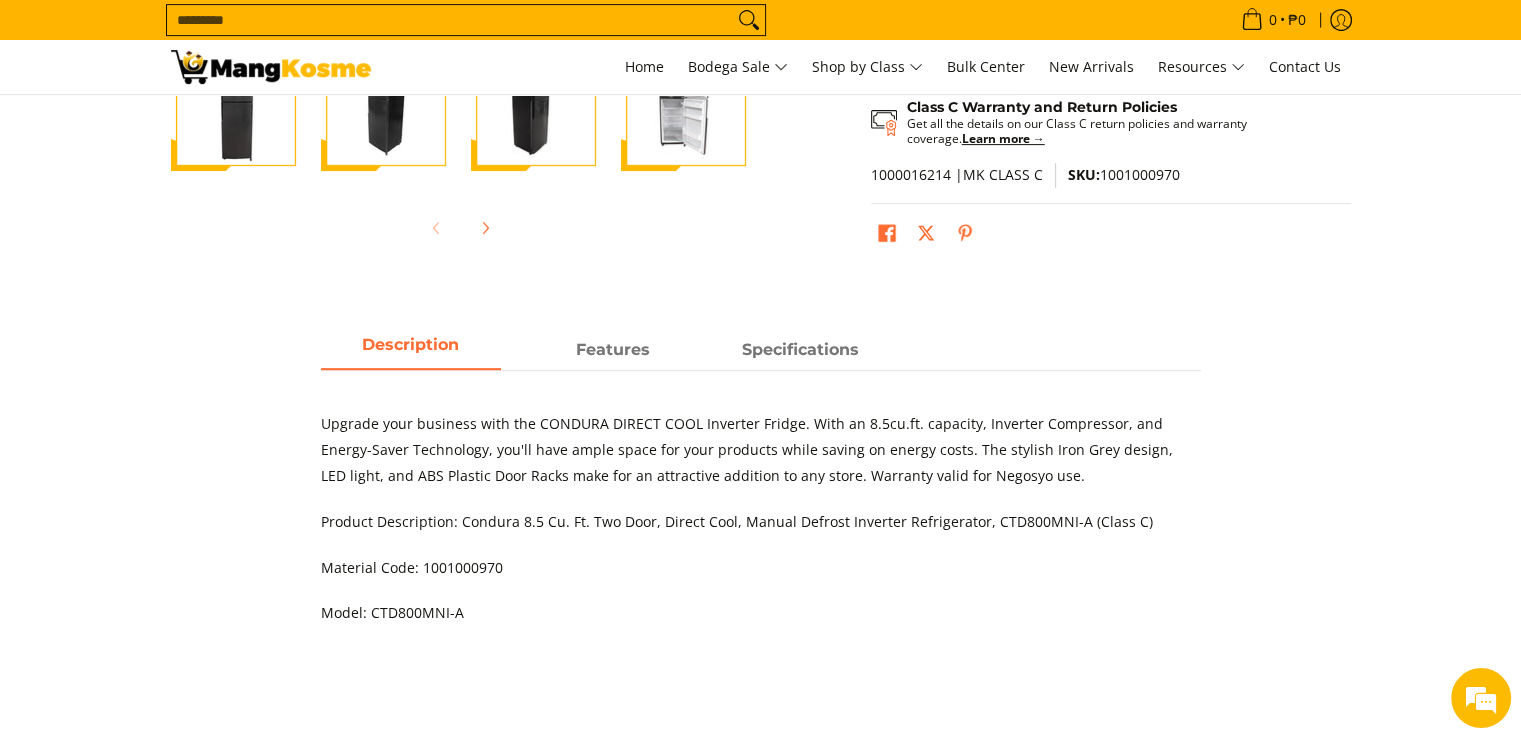 click on "Upgrade your business with the CONDURA DIRECT COOL Inverter Fridge. With an 8.5cu.ft. capacity, Inverter Compressor, and Energy-Saver Technology, you'll have ample space for your products while saving on energy costs. The stylish Iron Grey design, LED light, and ABS Plastic Door Racks make for an attractive addition to any store. Warranty valid for Negosyo use.
Product Description: Condura 8.5 Cu. Ft. Two Door, Direct Cool, Manual Defrost Inverter Refrigerator, CTD800MNI-A (Class C)
Material Code: 1001000970
Model: CTD800MNI-A" at bounding box center (761, 508) 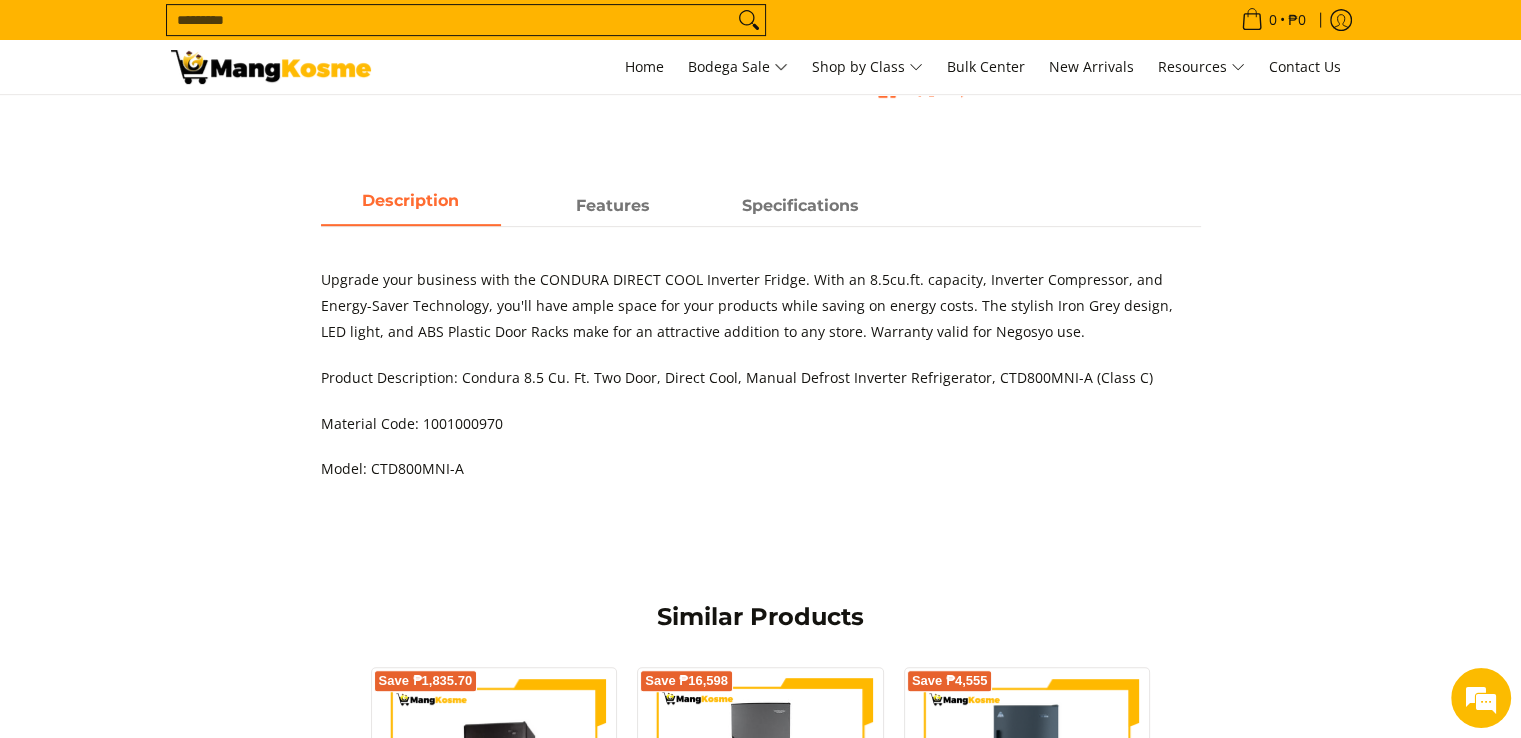 scroll, scrollTop: 854, scrollLeft: 0, axis: vertical 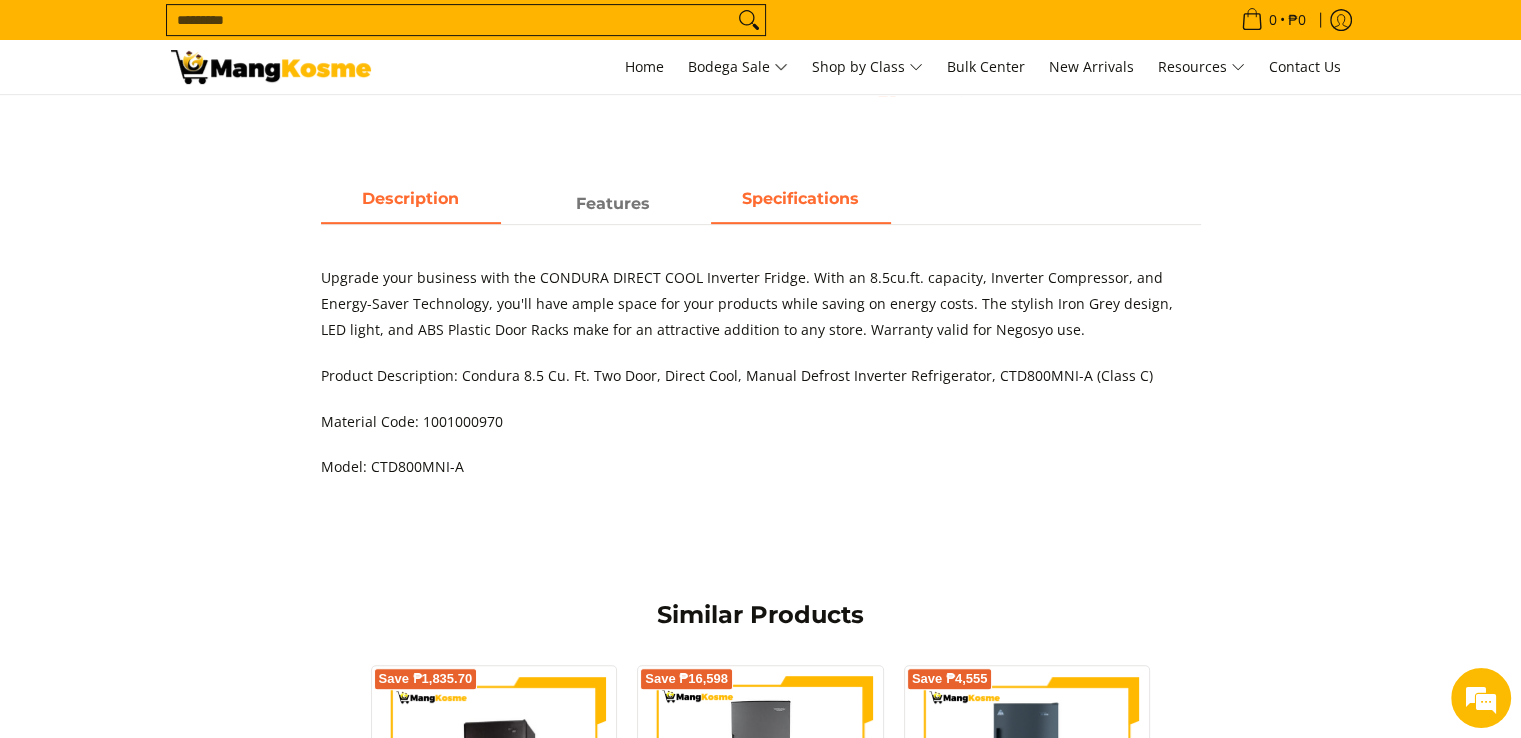 click on "Specifications" at bounding box center (801, 204) 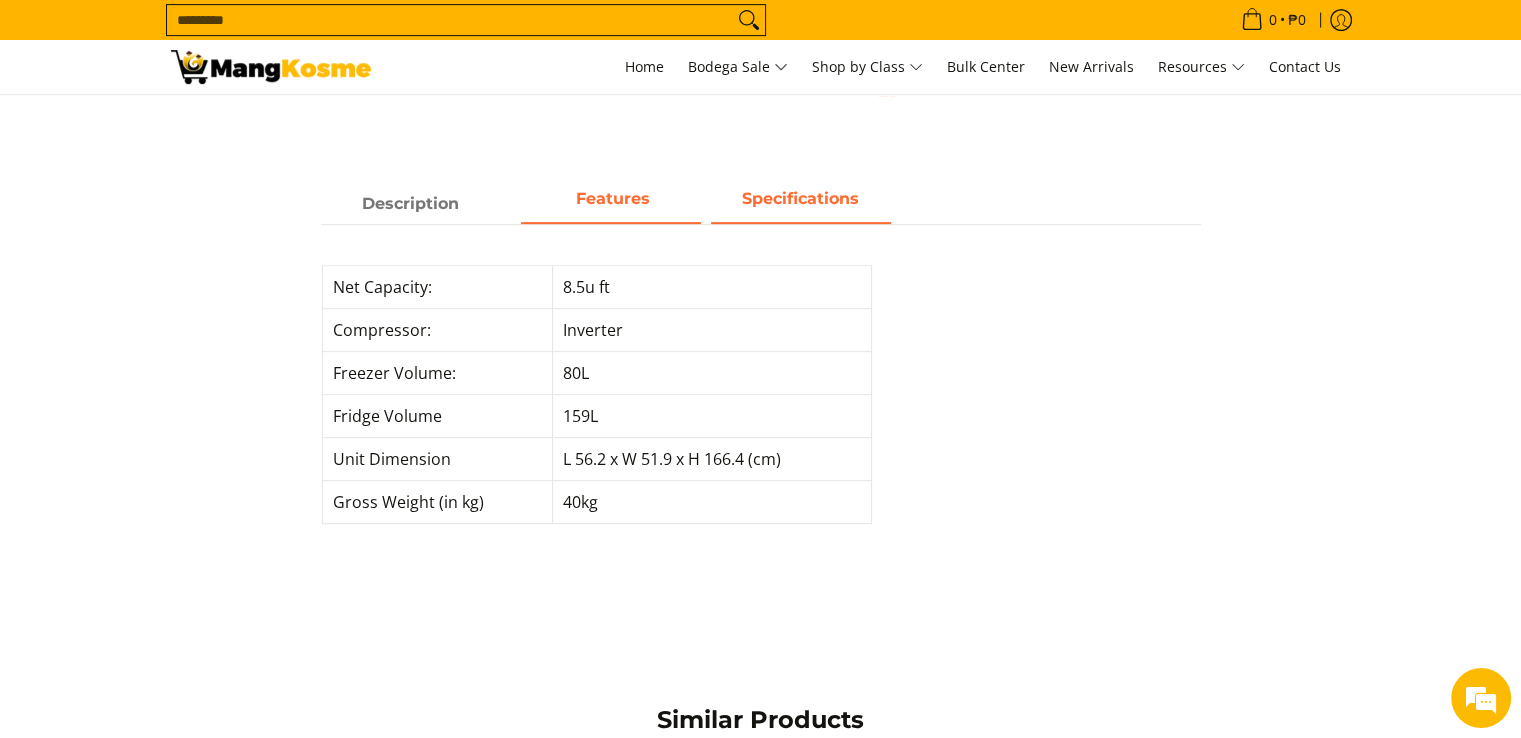 click on "Features" at bounding box center (611, 204) 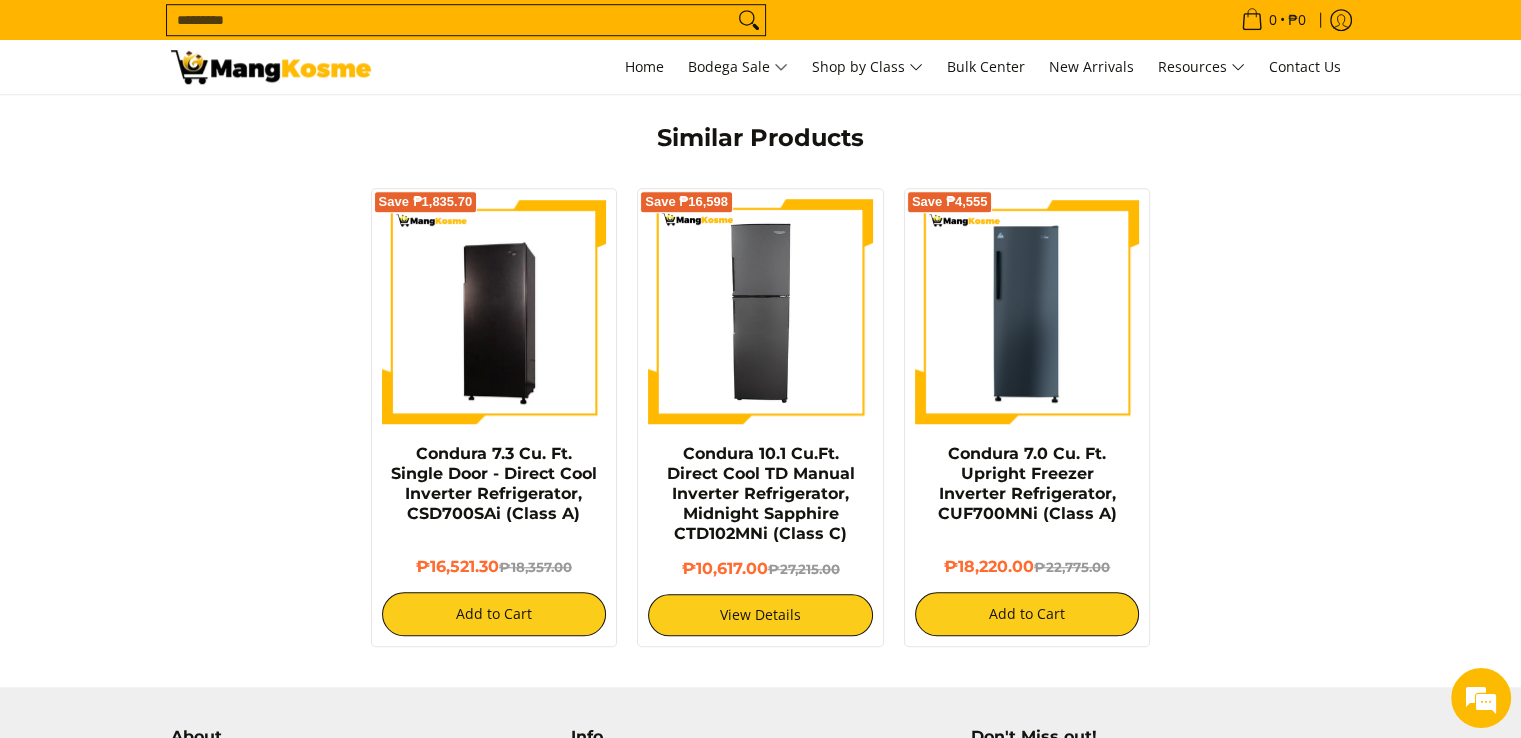scroll, scrollTop: 1486, scrollLeft: 0, axis: vertical 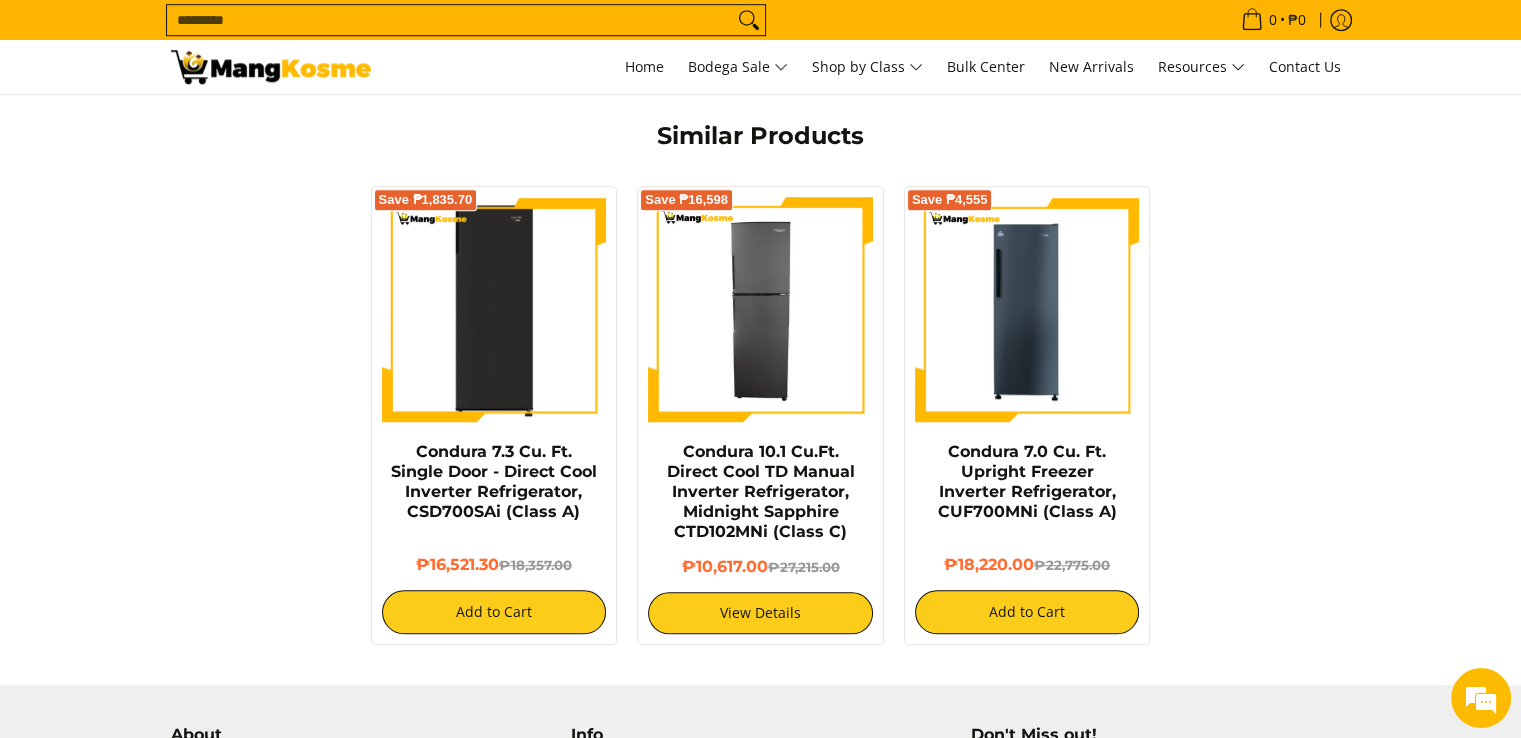 click at bounding box center [494, 309] 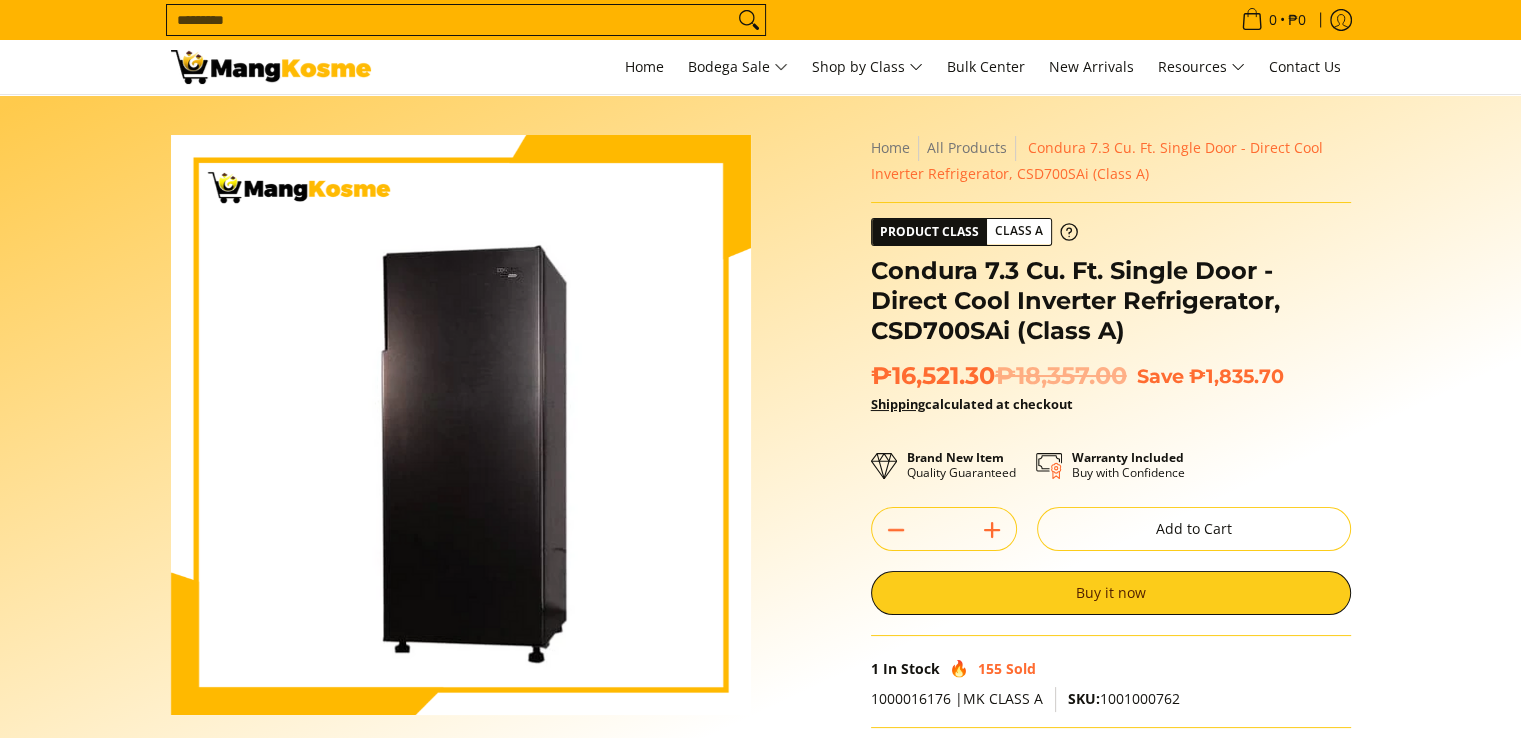 scroll, scrollTop: 56, scrollLeft: 0, axis: vertical 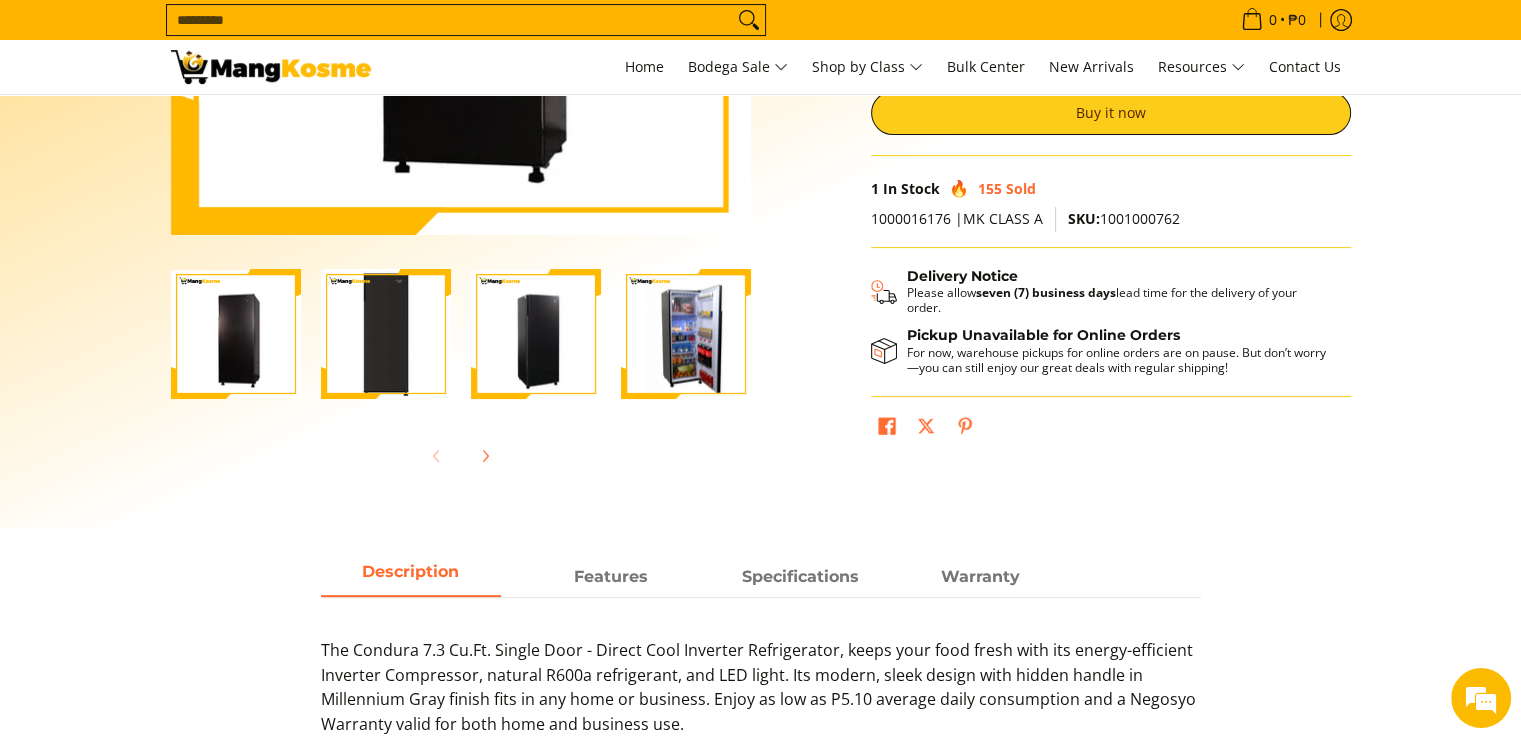 click at bounding box center (686, 334) 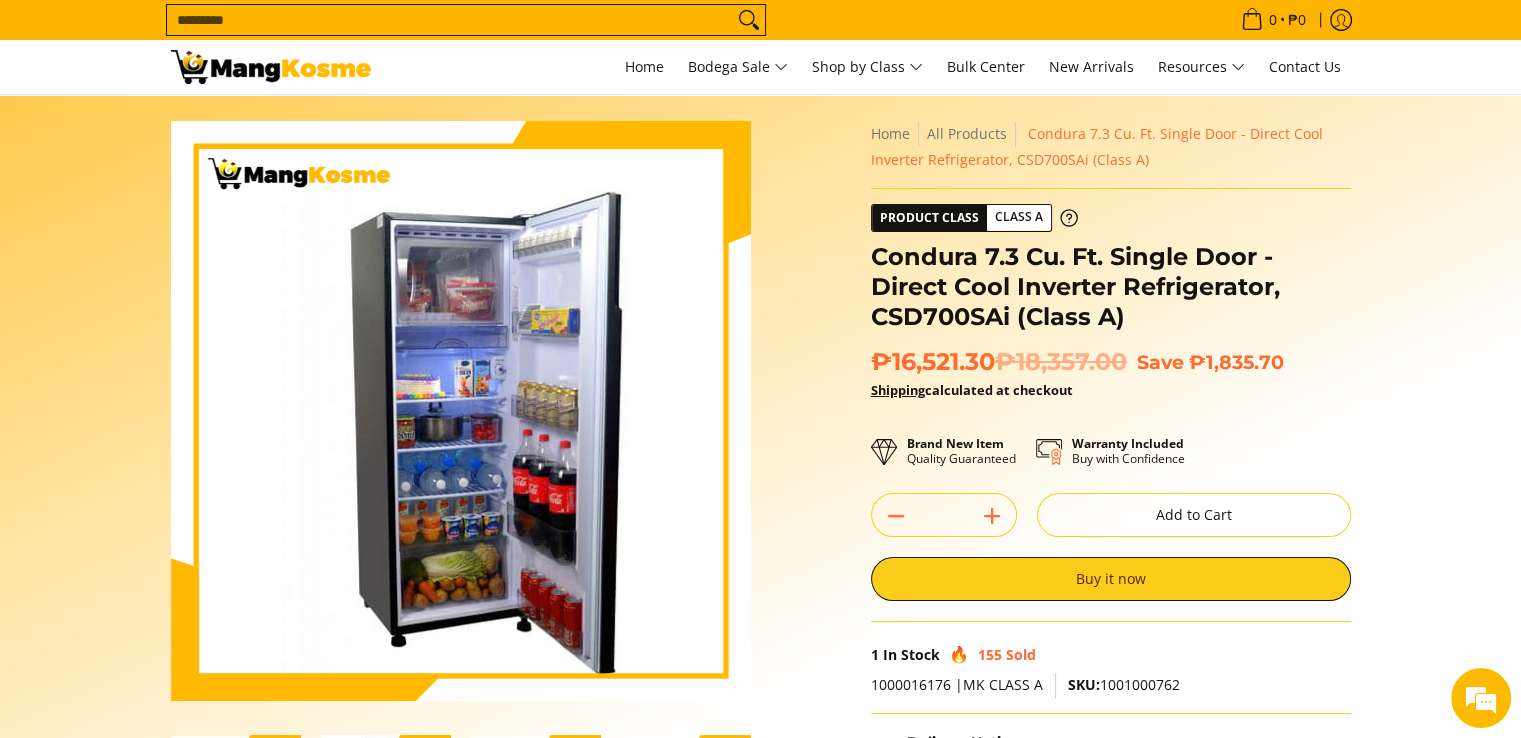 scroll, scrollTop: 0, scrollLeft: 0, axis: both 